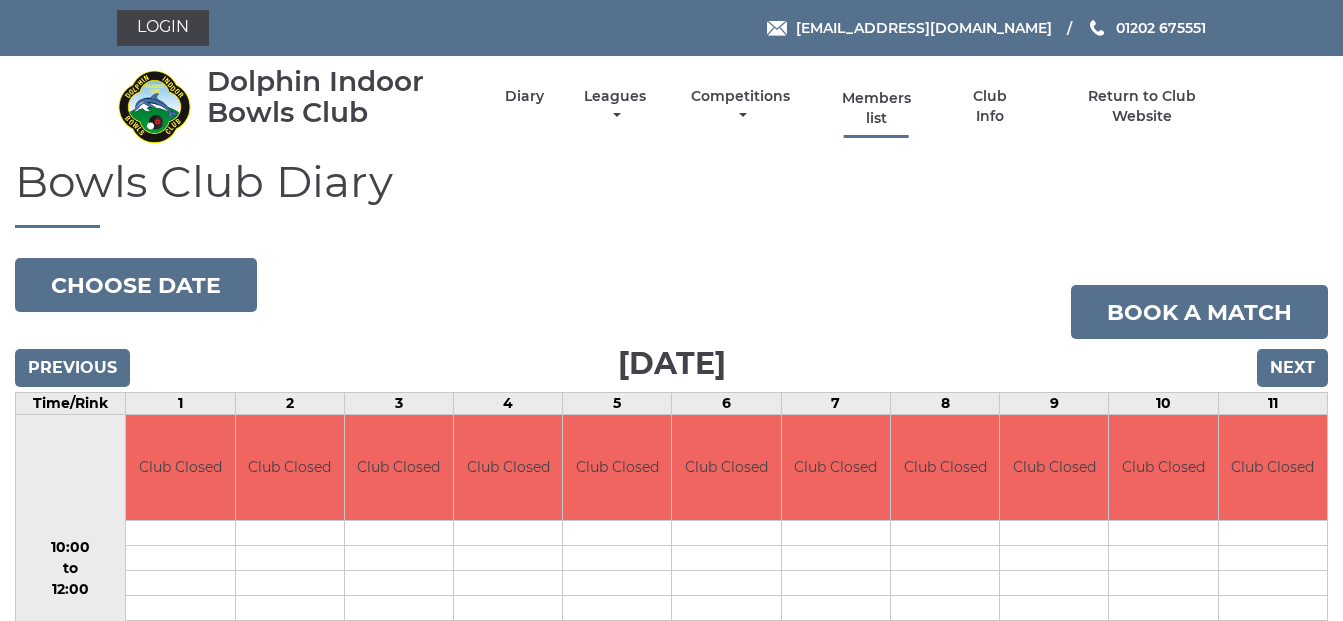 scroll, scrollTop: 0, scrollLeft: 0, axis: both 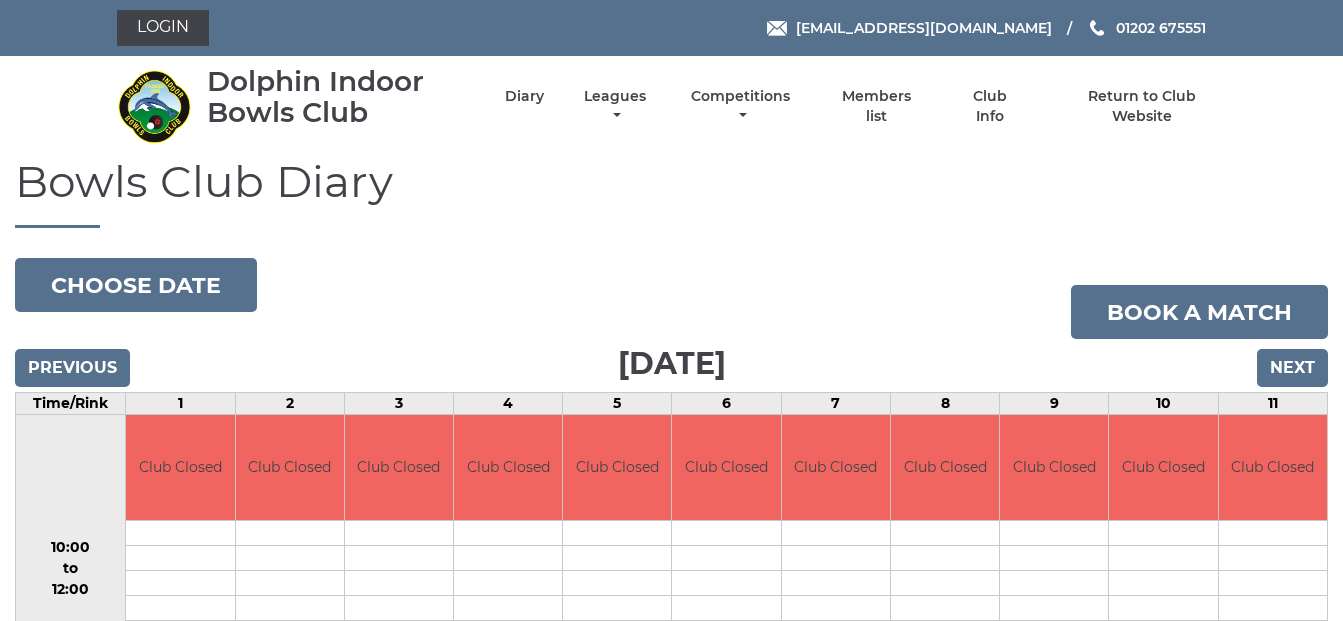 click on "Dolphin Indoor Bowls Club
Diary
Leagues
Club leagues - Summer 2025 Club leagues - Winter 2024 Club leagues - Summer 2024 Club leagues - Winter 2023 Club leagues - Summer 2023 Club leagues - Winter 2022 Club leagues - Summer 2022 Club leagues - Winter 2021 Club leagues - Summer 2021 Club leagues - Weeks 10 - 13 Club leagues - Weeks 5 - 9 Club leagues - Weeks 3 & 4 Club leagues - Week 2 Club leagues - April 2021 wk1 Club leagues - Winter 2021 Club leagues - Autumn 2020
Competitions
Club competitions - Summer 2025 Club competitions - Winter 2024" at bounding box center [671, 106] 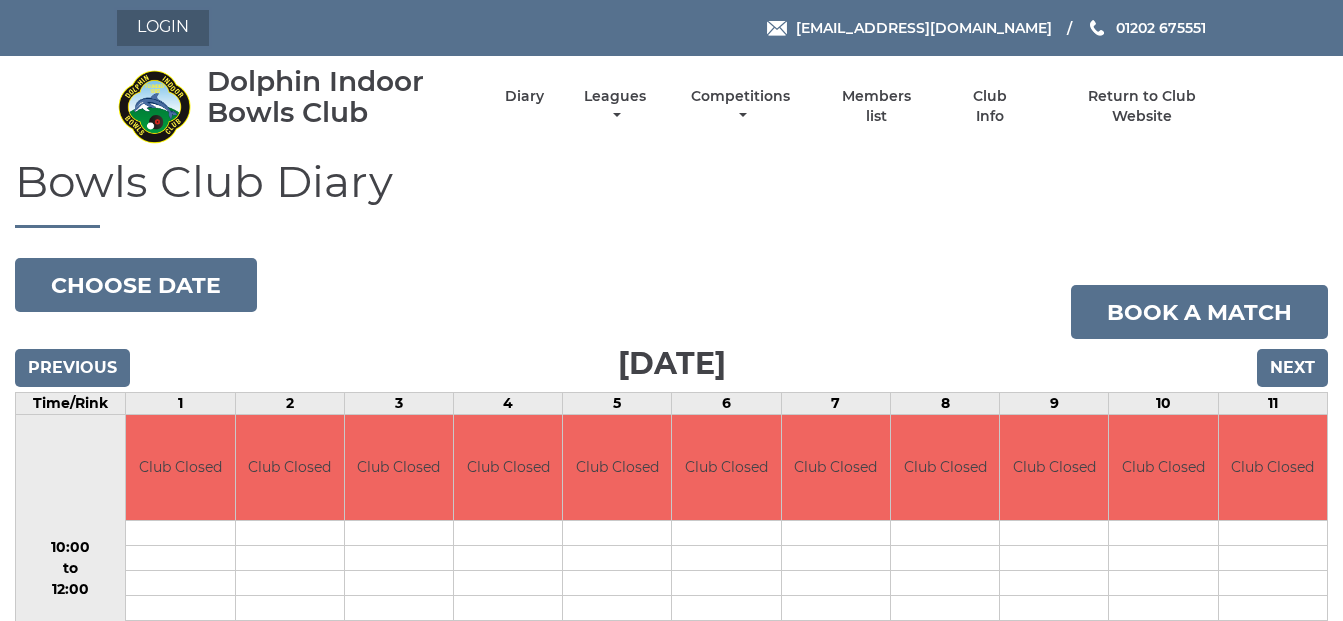 click on "Login" at bounding box center [163, 28] 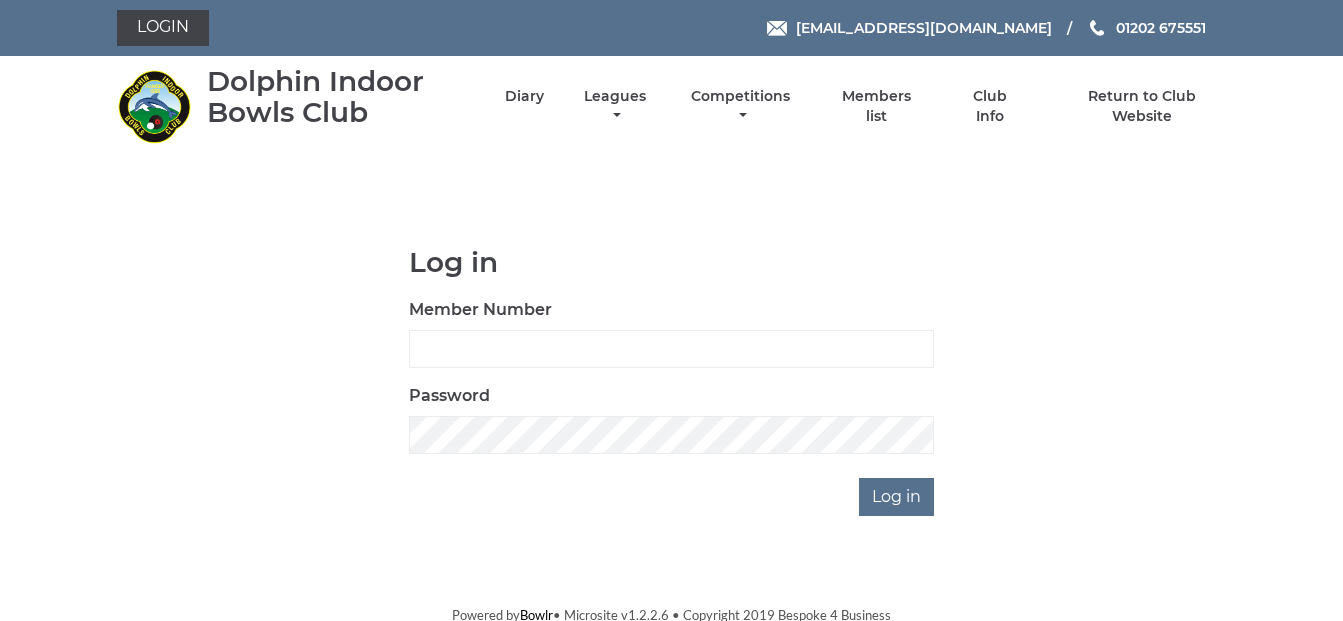 scroll, scrollTop: 0, scrollLeft: 0, axis: both 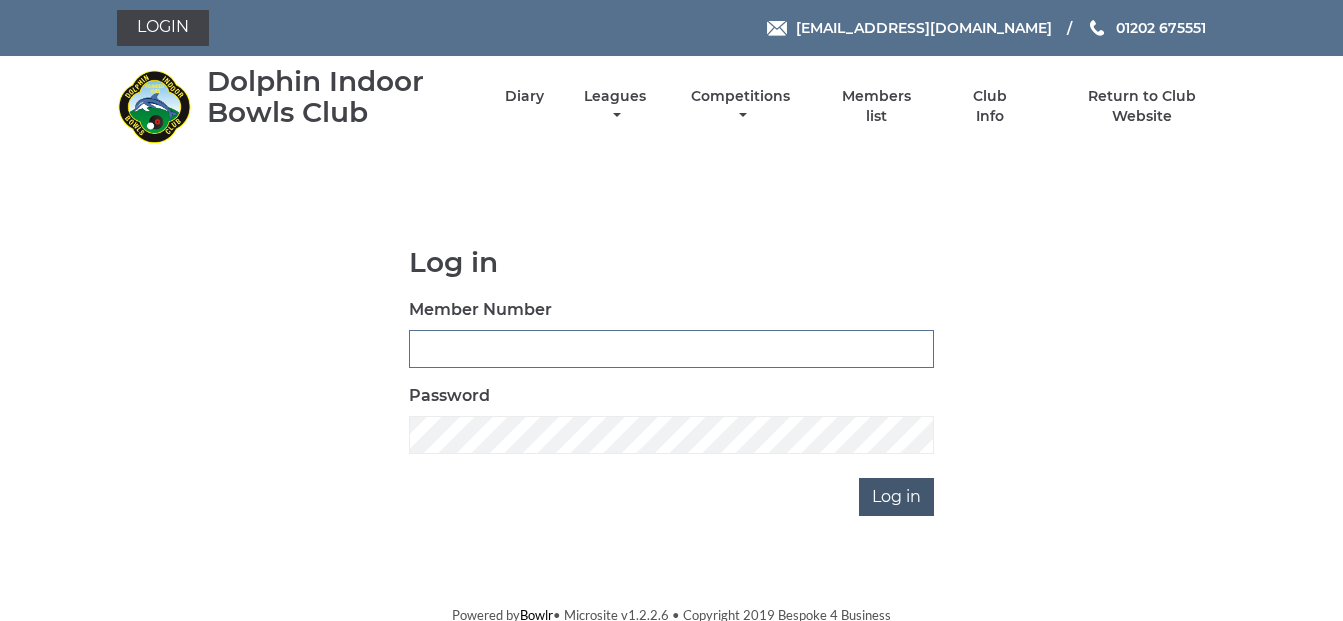 type on "2823" 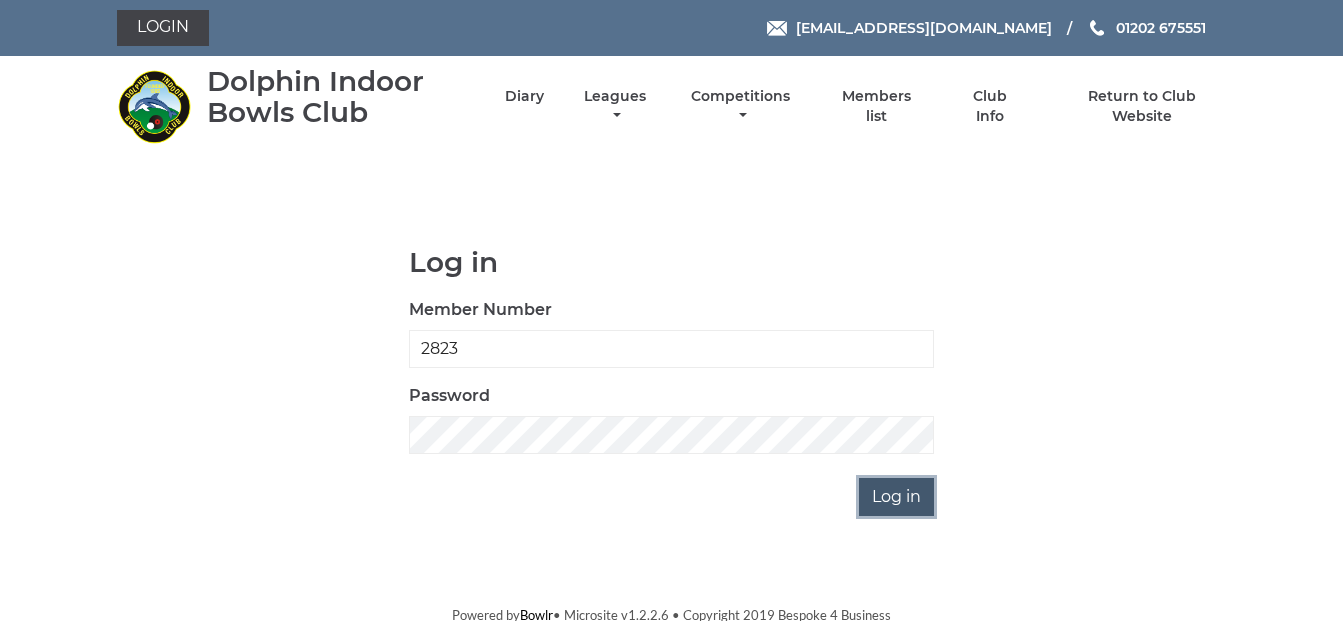 click on "Log in" at bounding box center (896, 497) 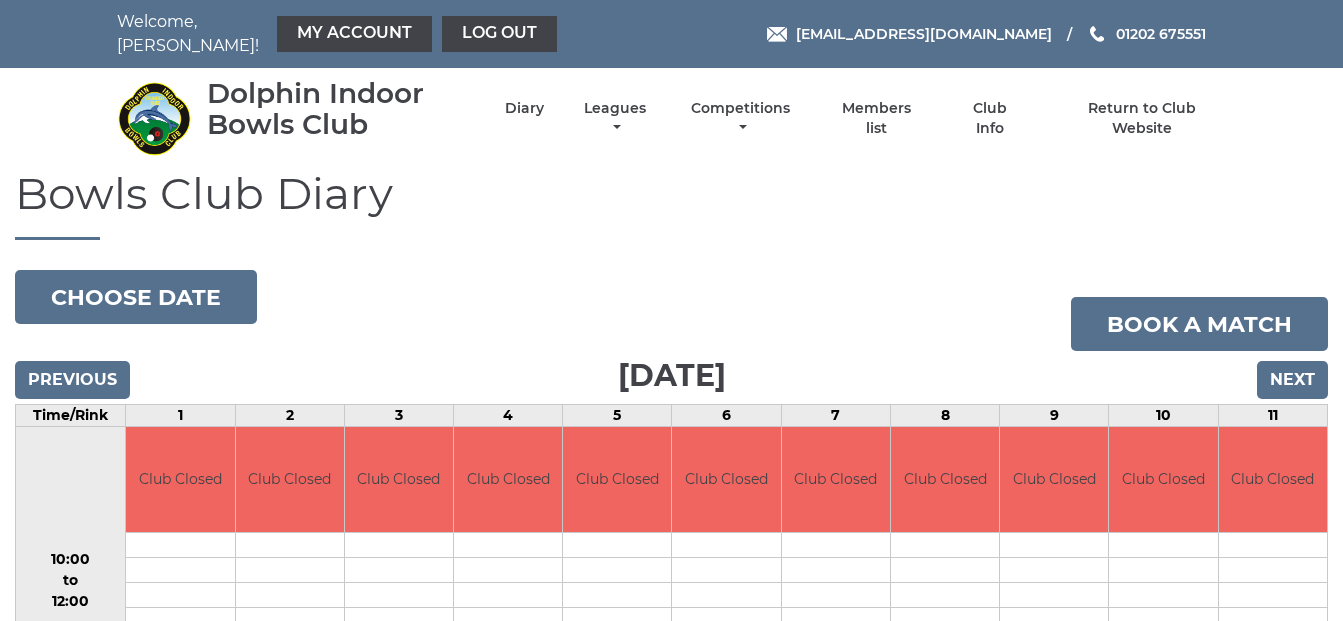 scroll, scrollTop: 0, scrollLeft: 0, axis: both 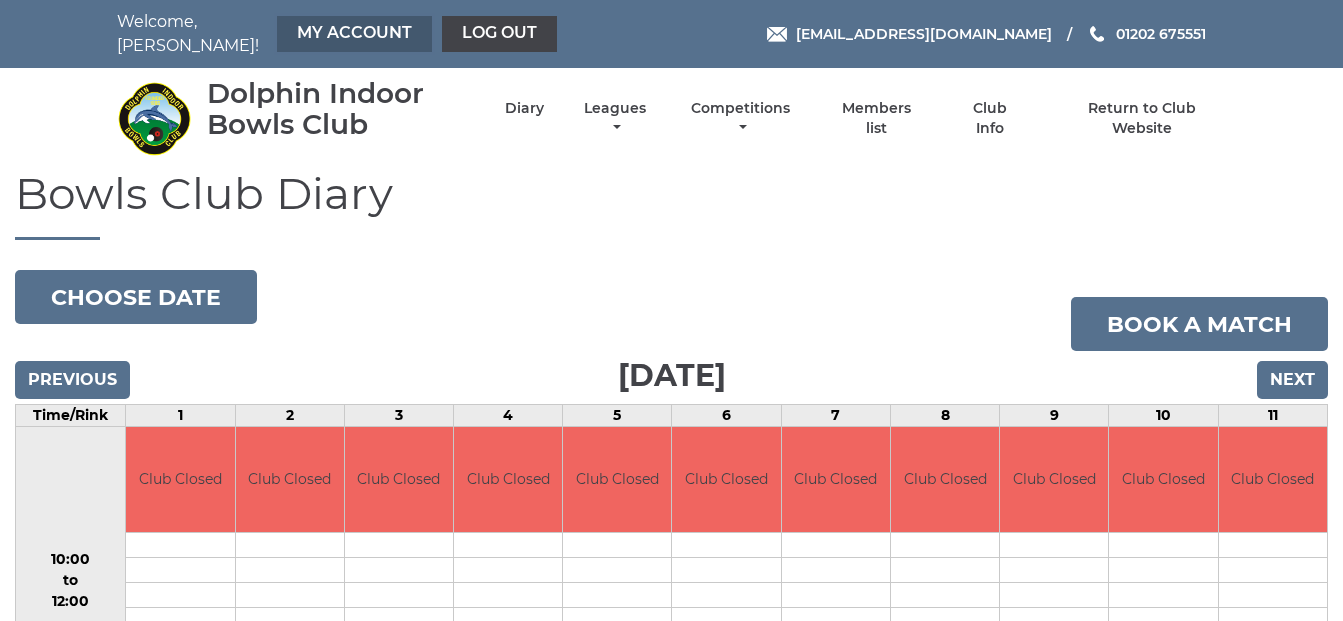 click on "My Account" at bounding box center [354, 34] 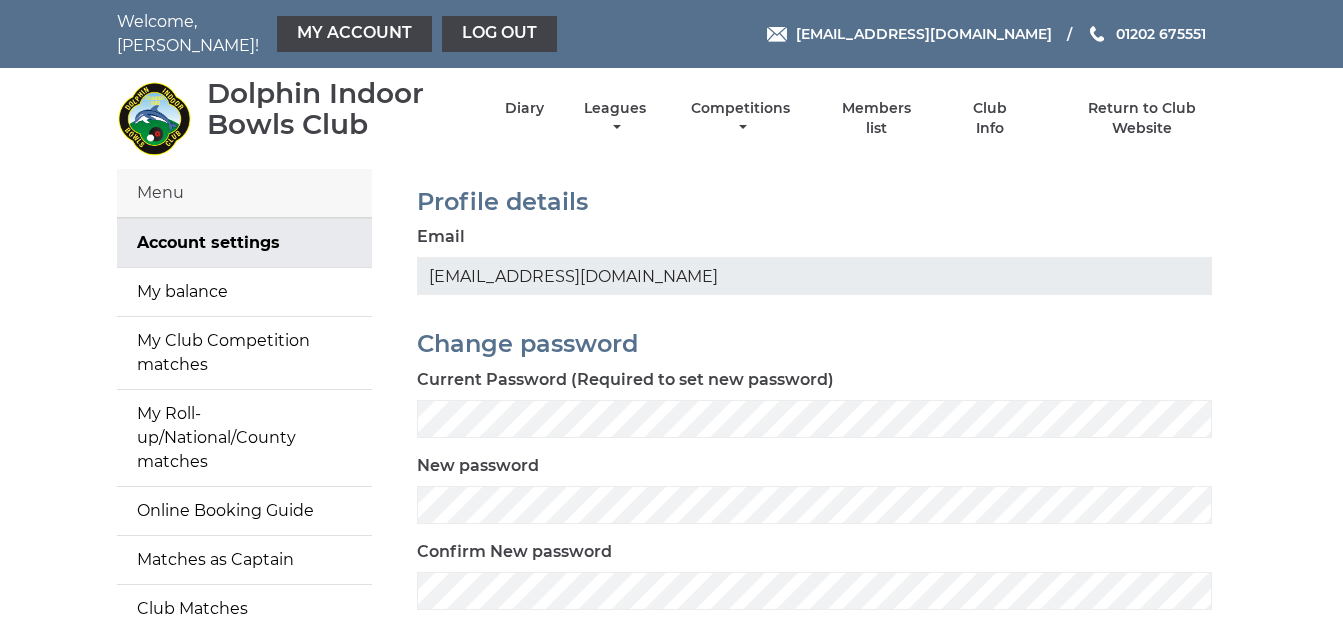 scroll, scrollTop: 0, scrollLeft: 0, axis: both 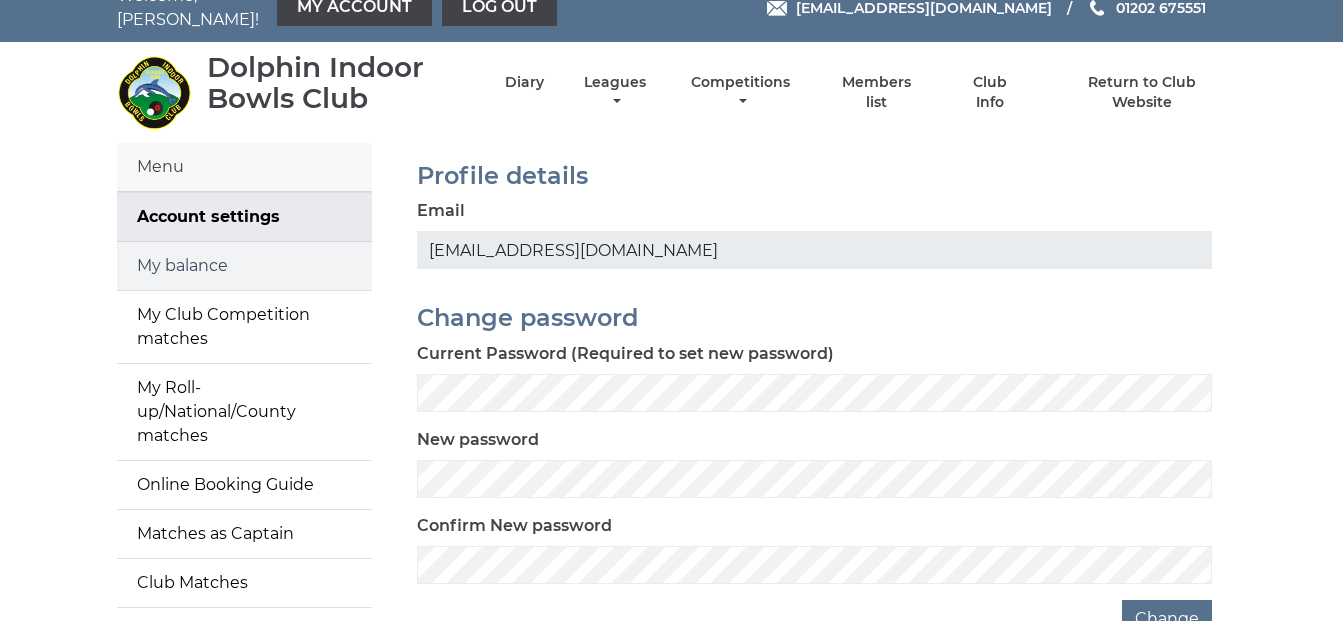 click on "My balance" at bounding box center (244, 266) 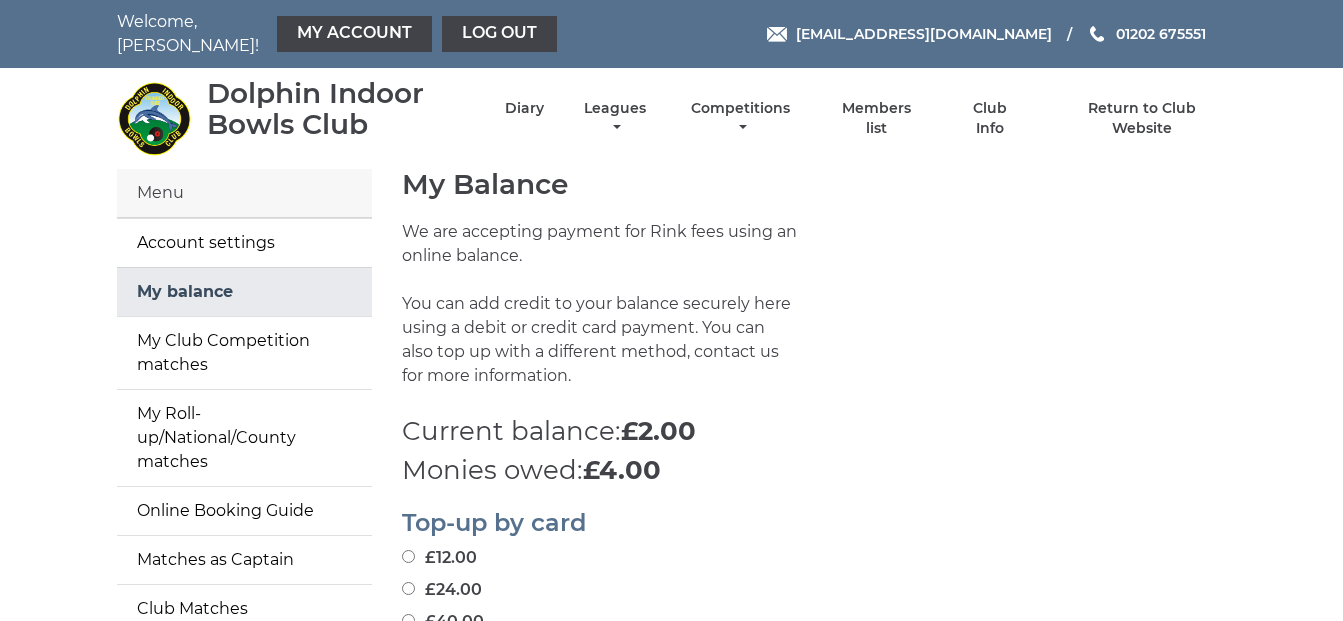 scroll, scrollTop: 0, scrollLeft: 0, axis: both 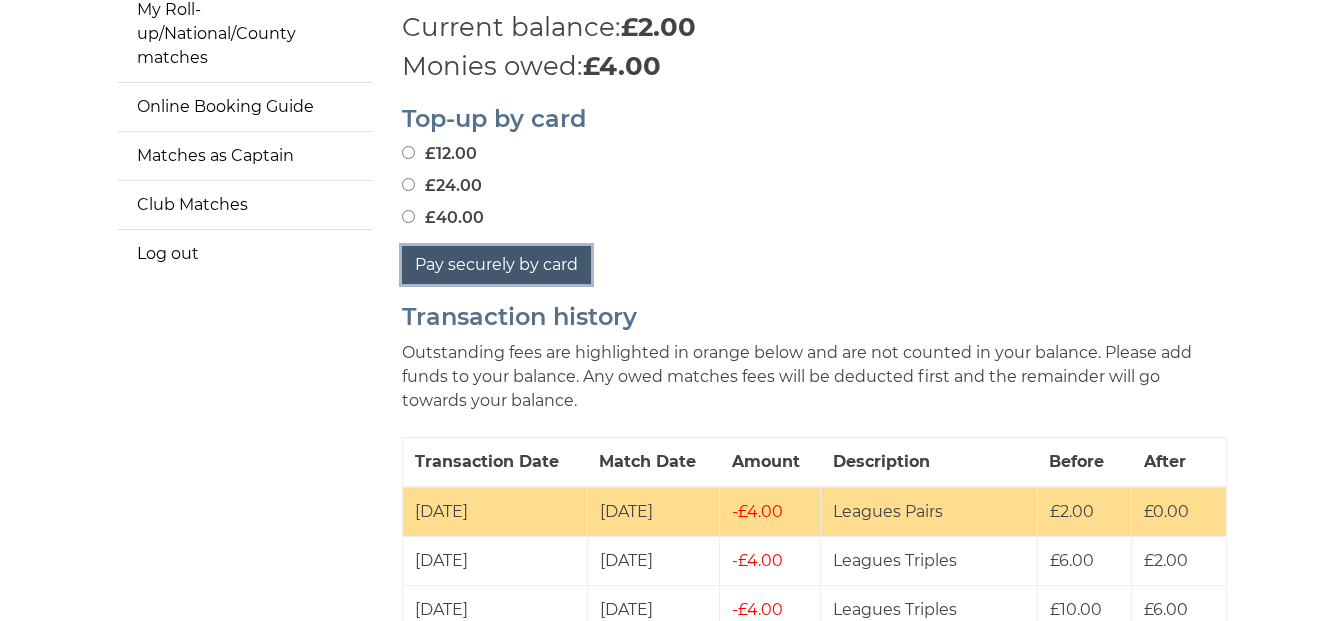click on "Pay securely by card" at bounding box center [496, 265] 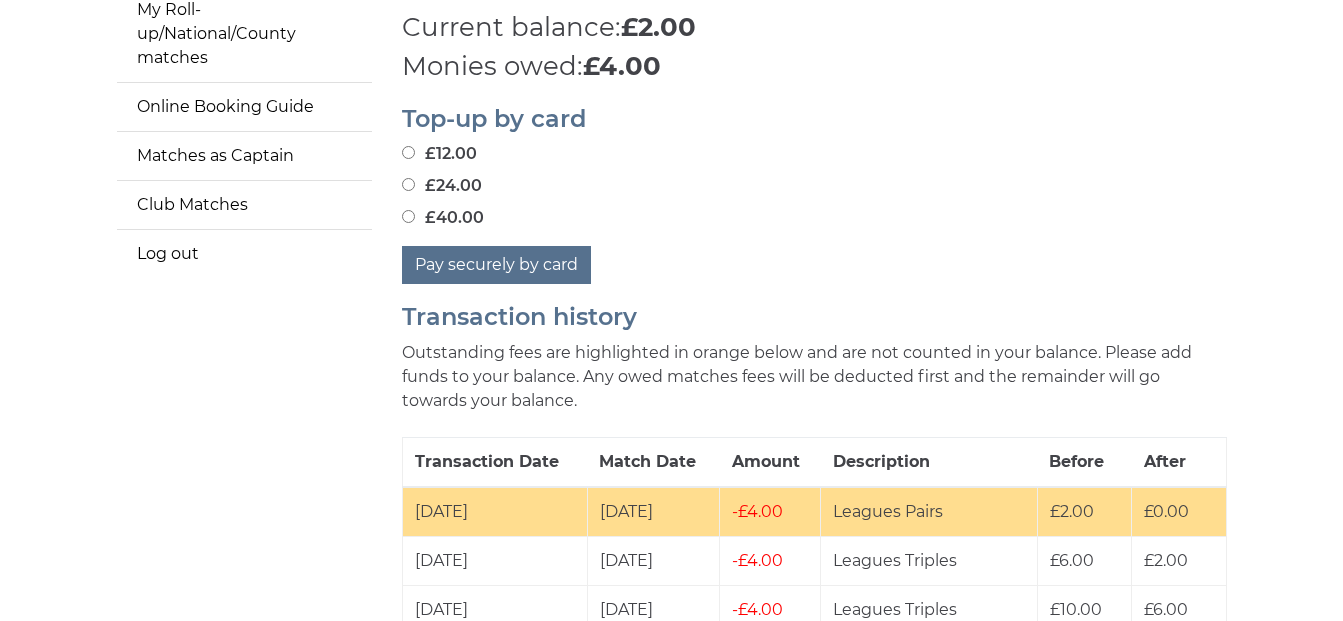 click on "£40.00" at bounding box center (408, 216) 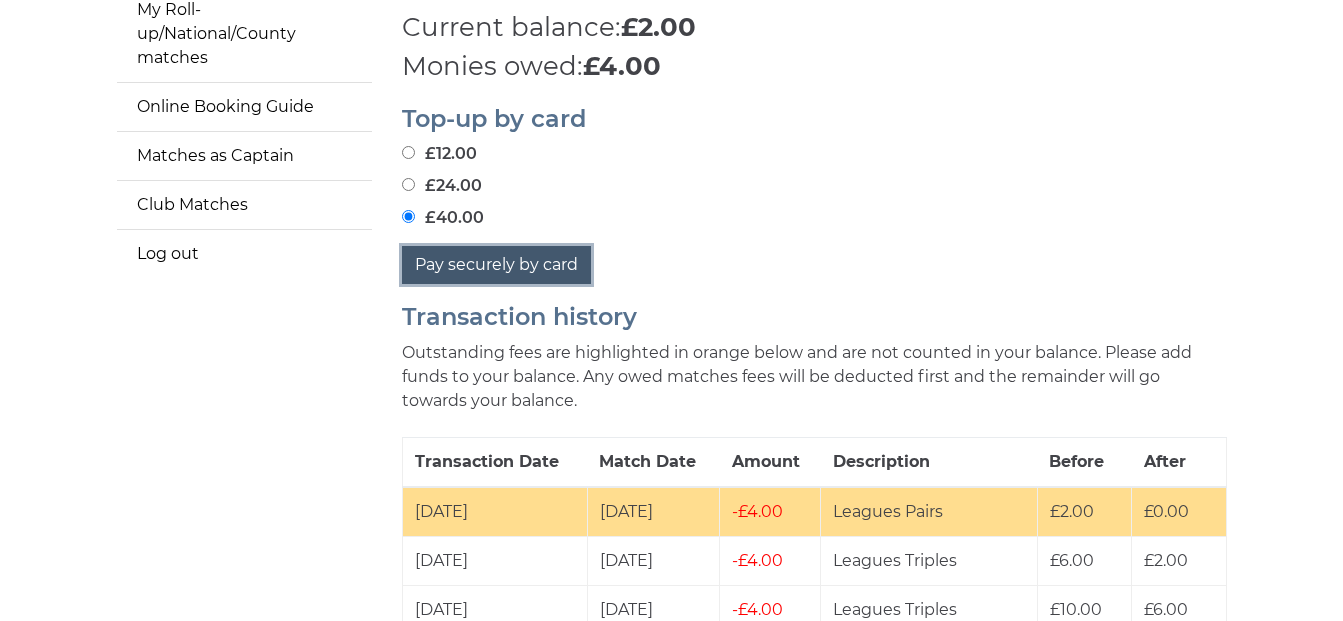 click on "Pay securely by card" at bounding box center (496, 265) 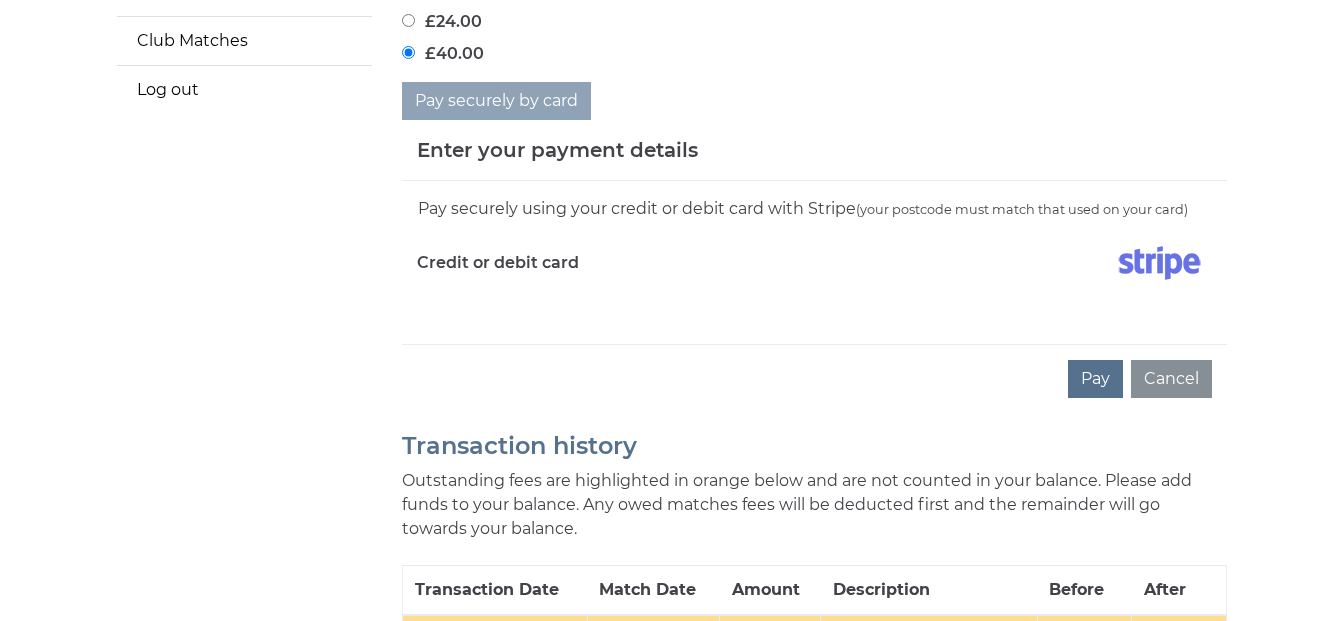 scroll, scrollTop: 731, scrollLeft: 0, axis: vertical 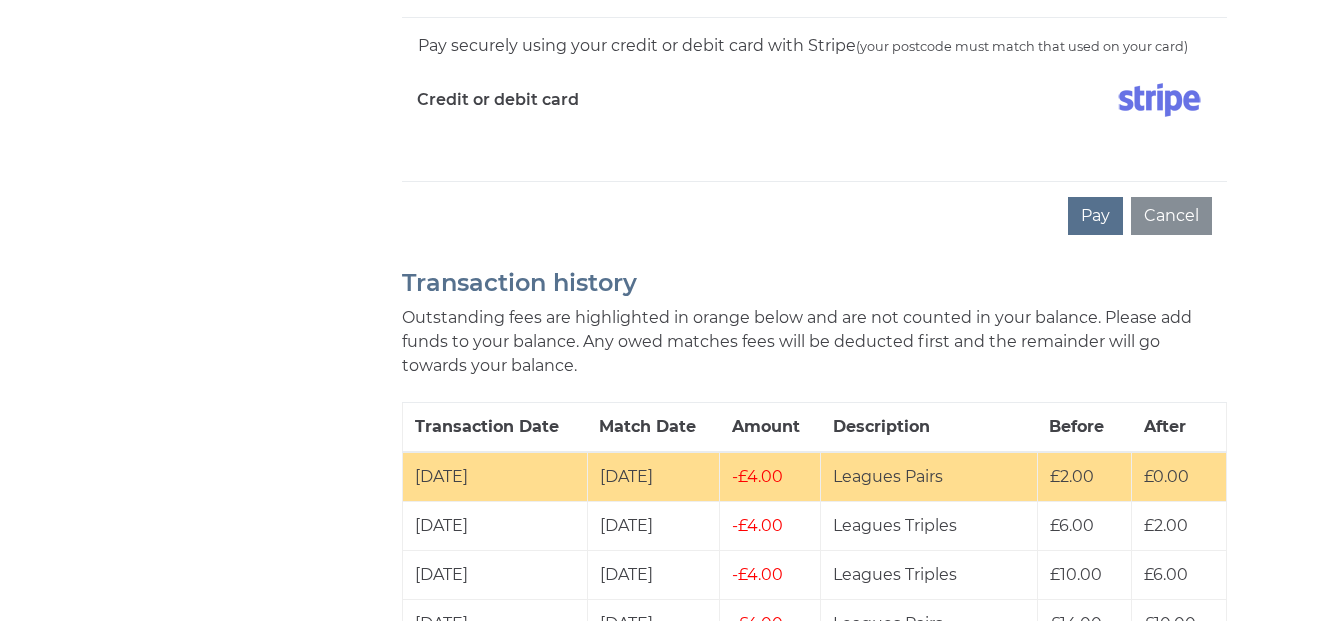 click on "Pay securely using your credit or debit card with Stripe  (your postcode must match that used on your card)
Credit or debit card" at bounding box center (814, 99) 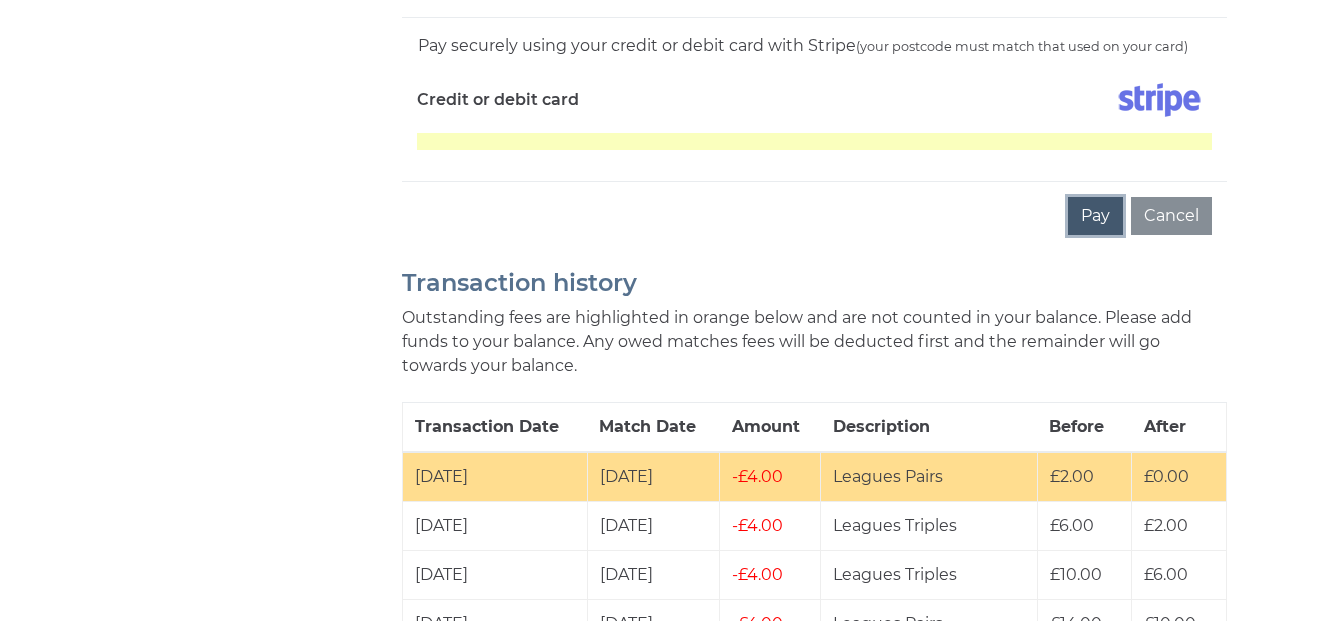click on "Pay" at bounding box center [1095, 216] 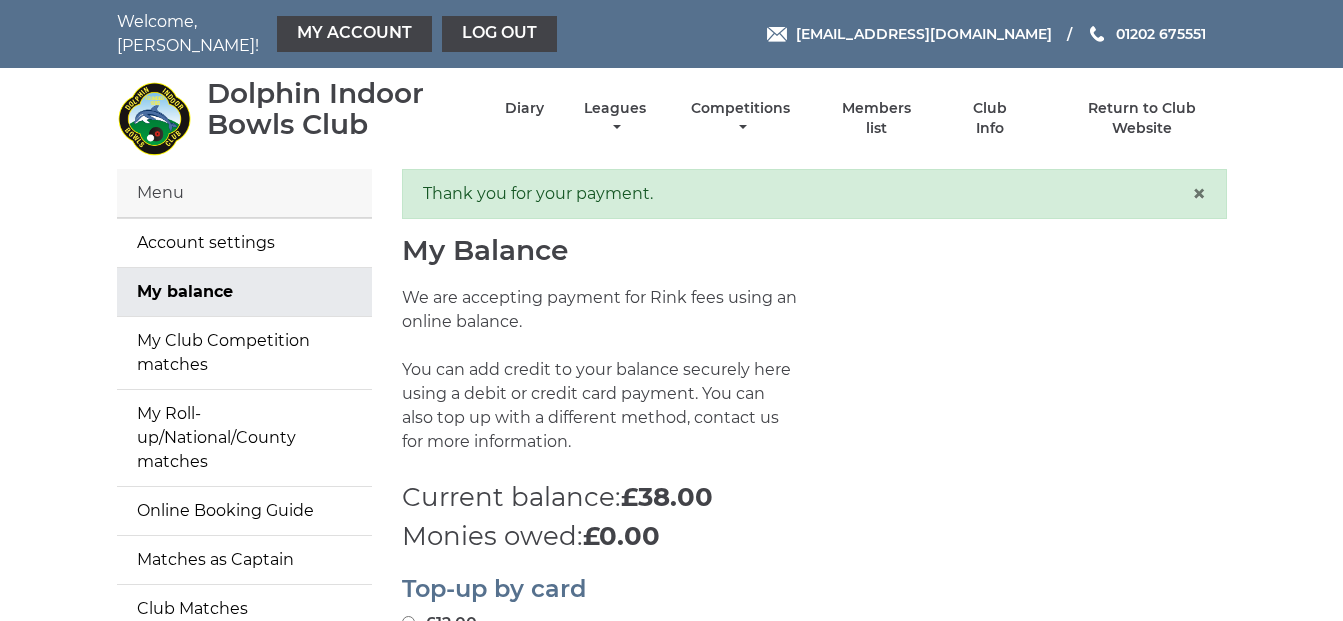 scroll, scrollTop: 0, scrollLeft: 0, axis: both 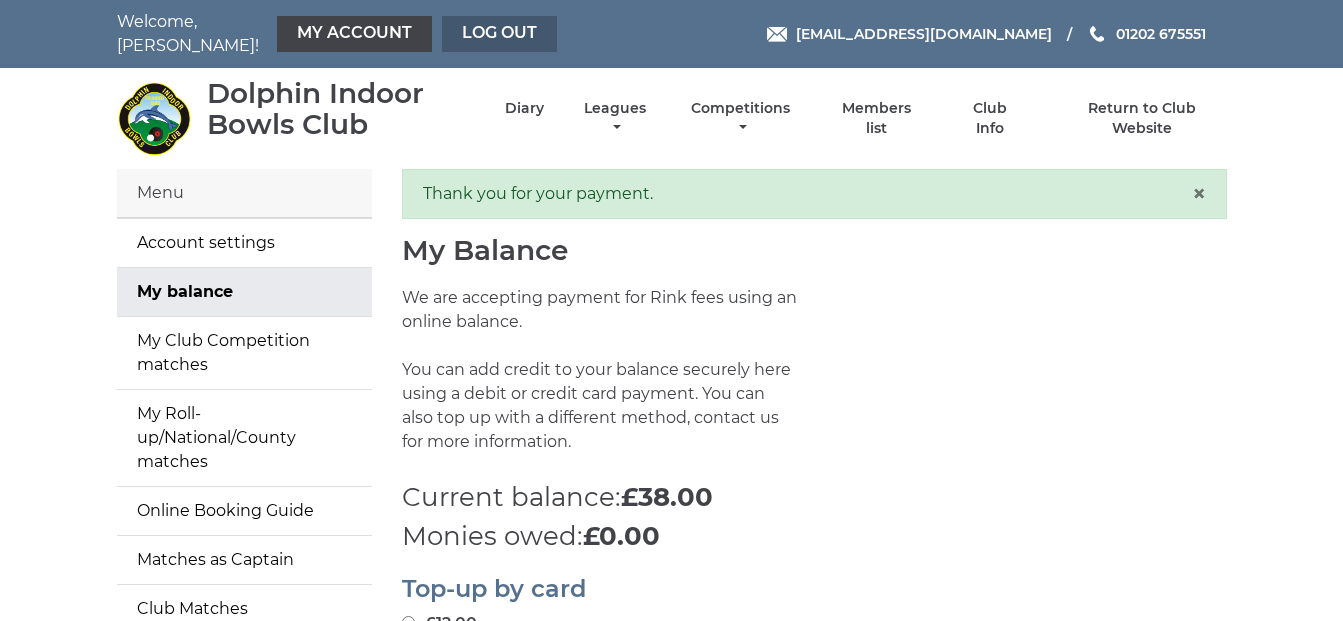 click on "Log out" at bounding box center [499, 34] 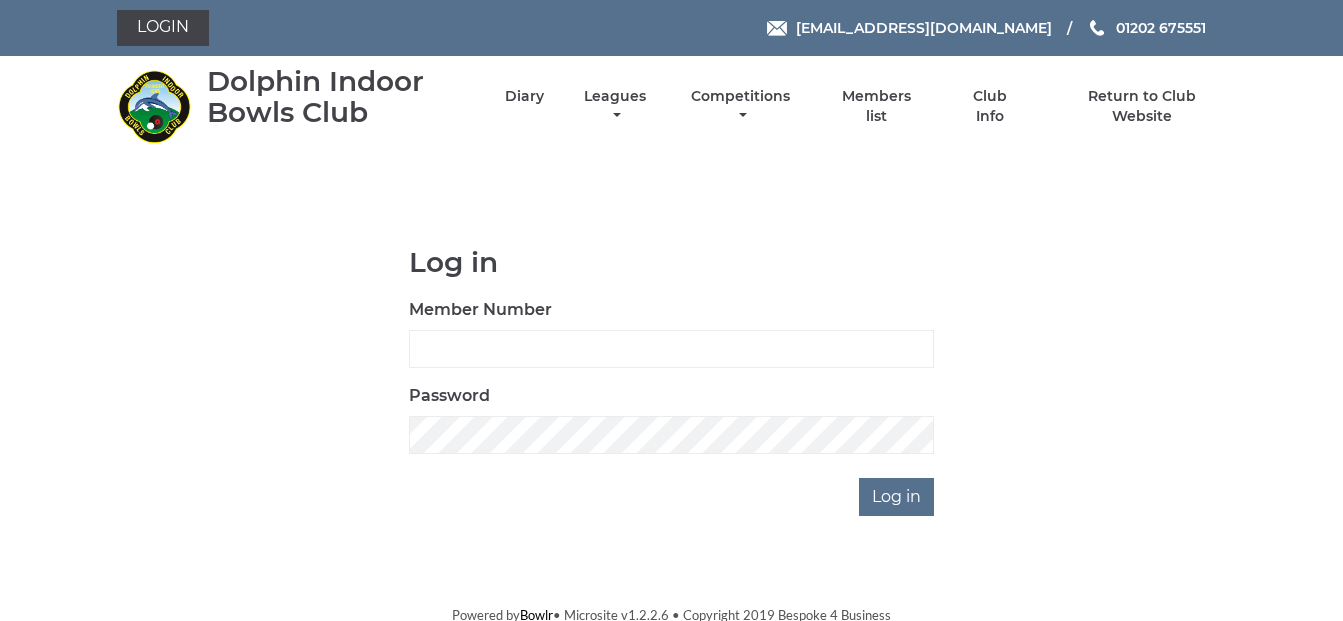 scroll, scrollTop: 0, scrollLeft: 0, axis: both 